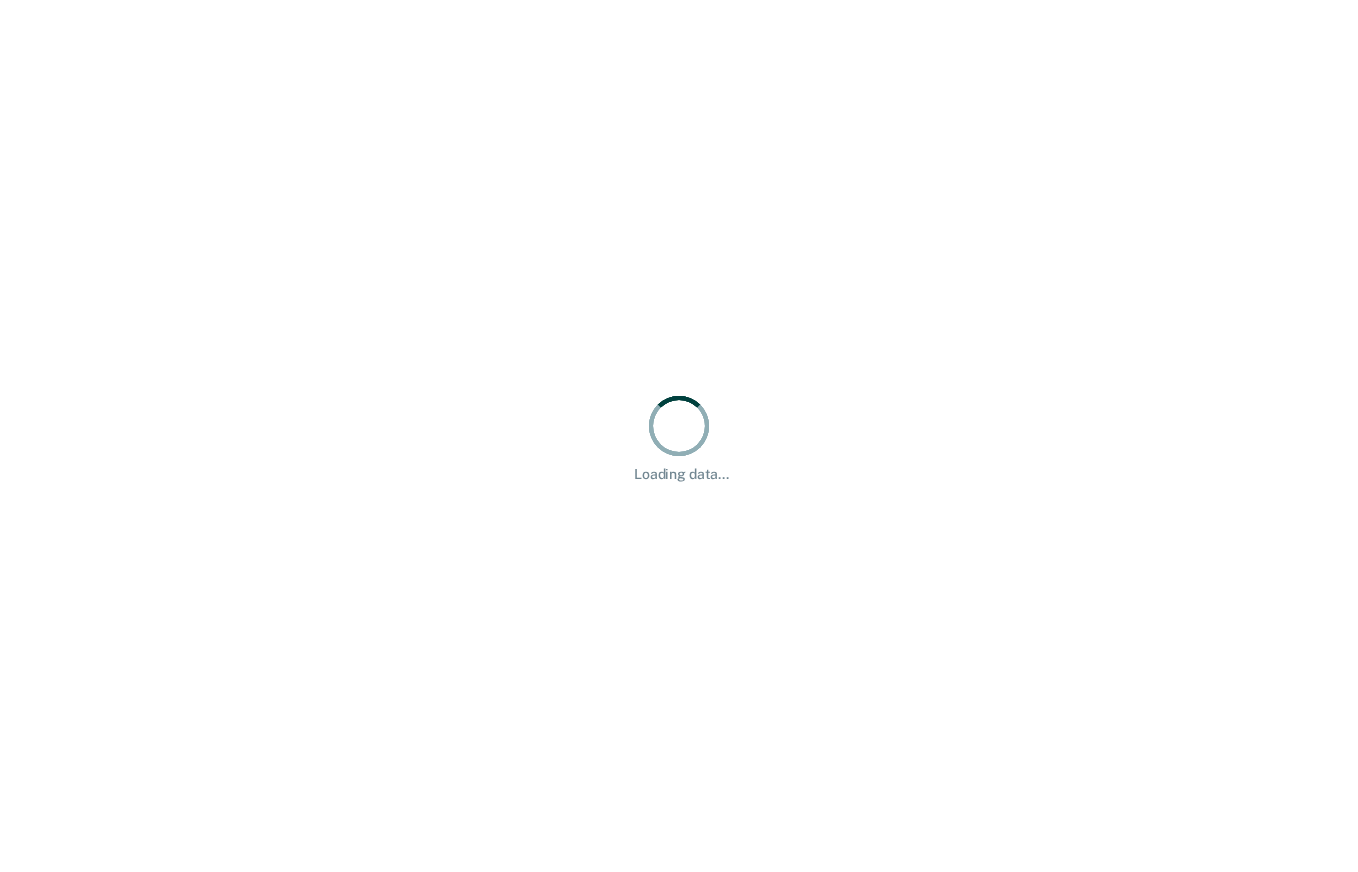 scroll, scrollTop: 0, scrollLeft: 0, axis: both 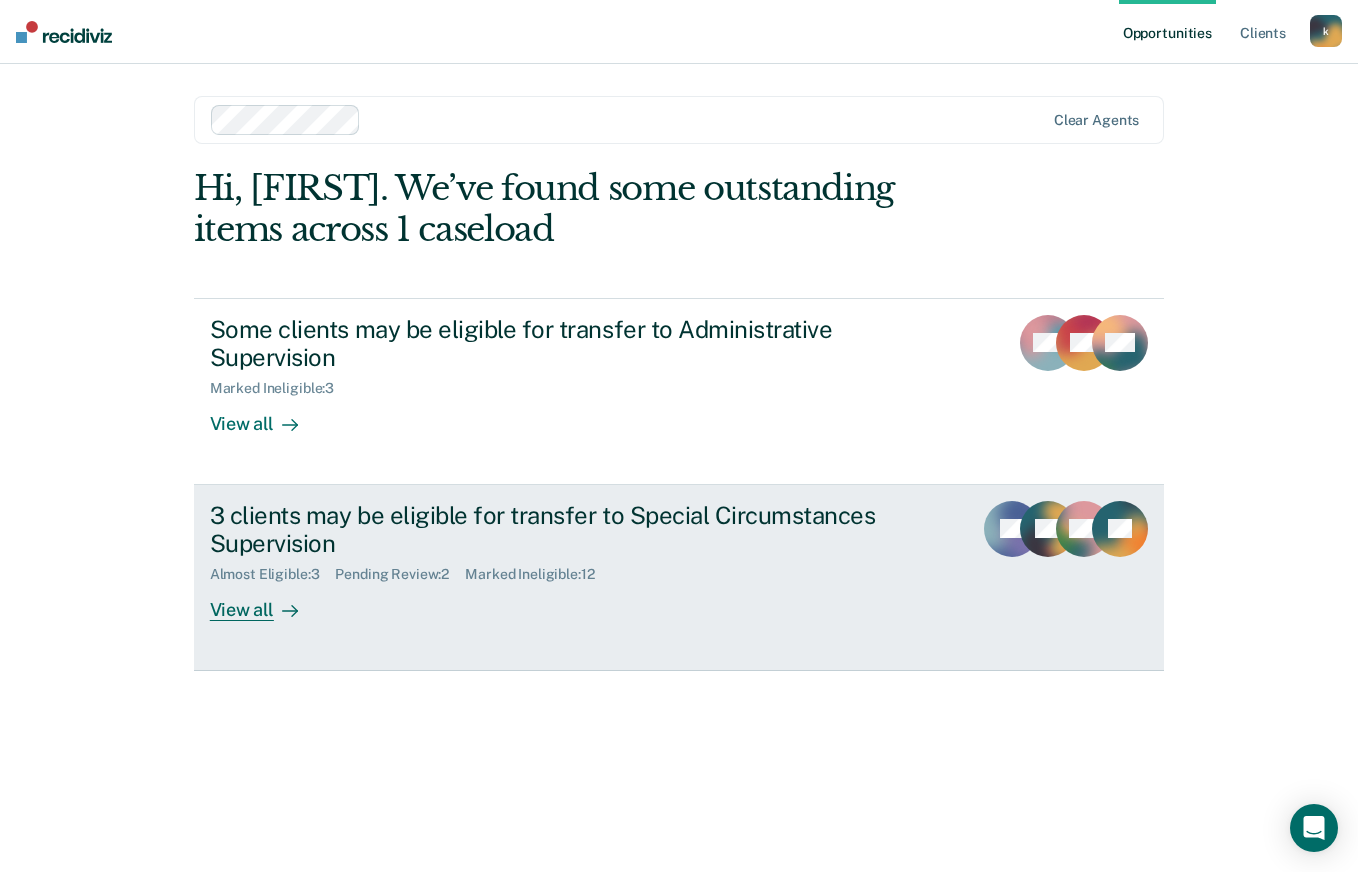click at bounding box center [290, 611] 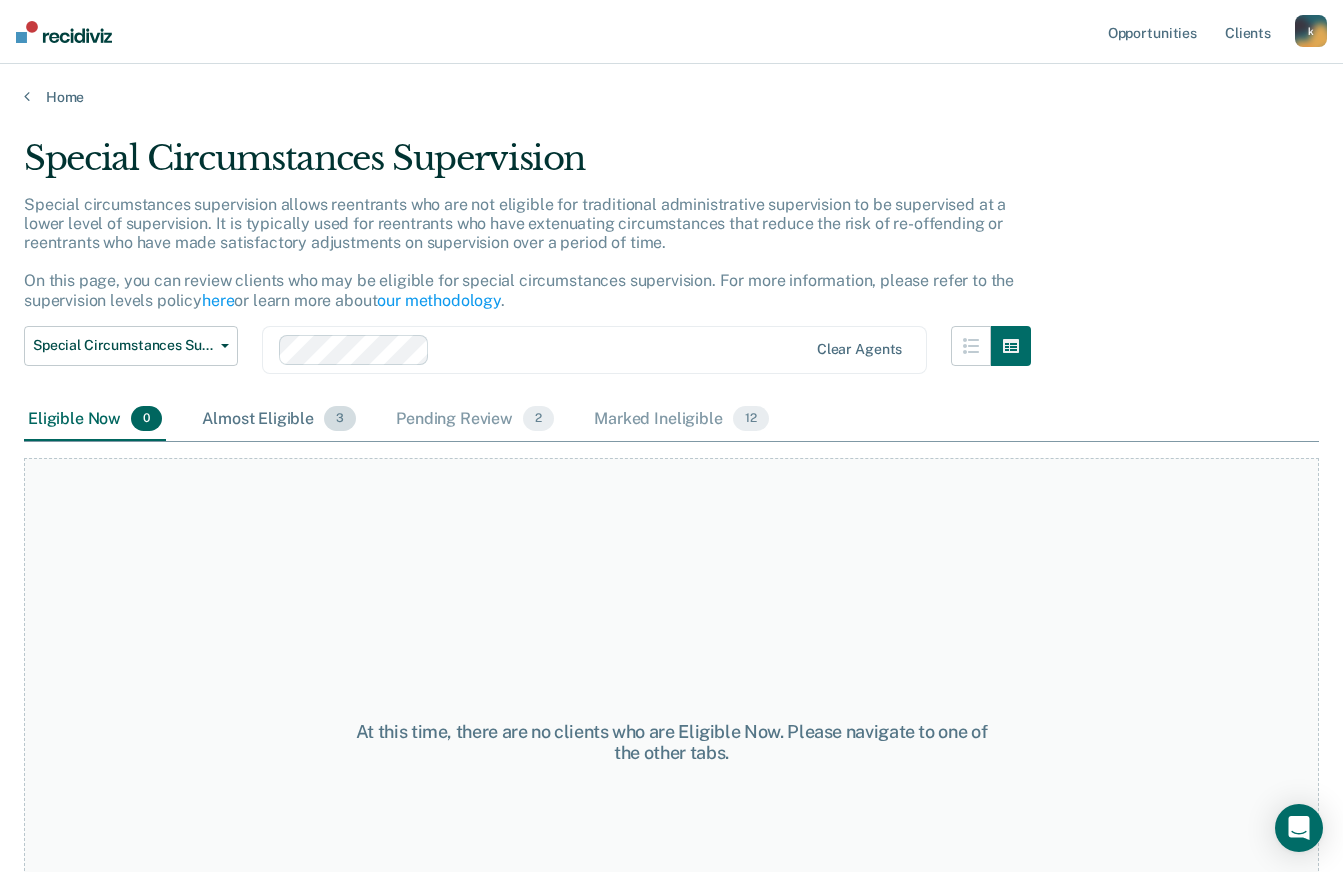 click on "Almost Eligible 3" at bounding box center [279, 420] 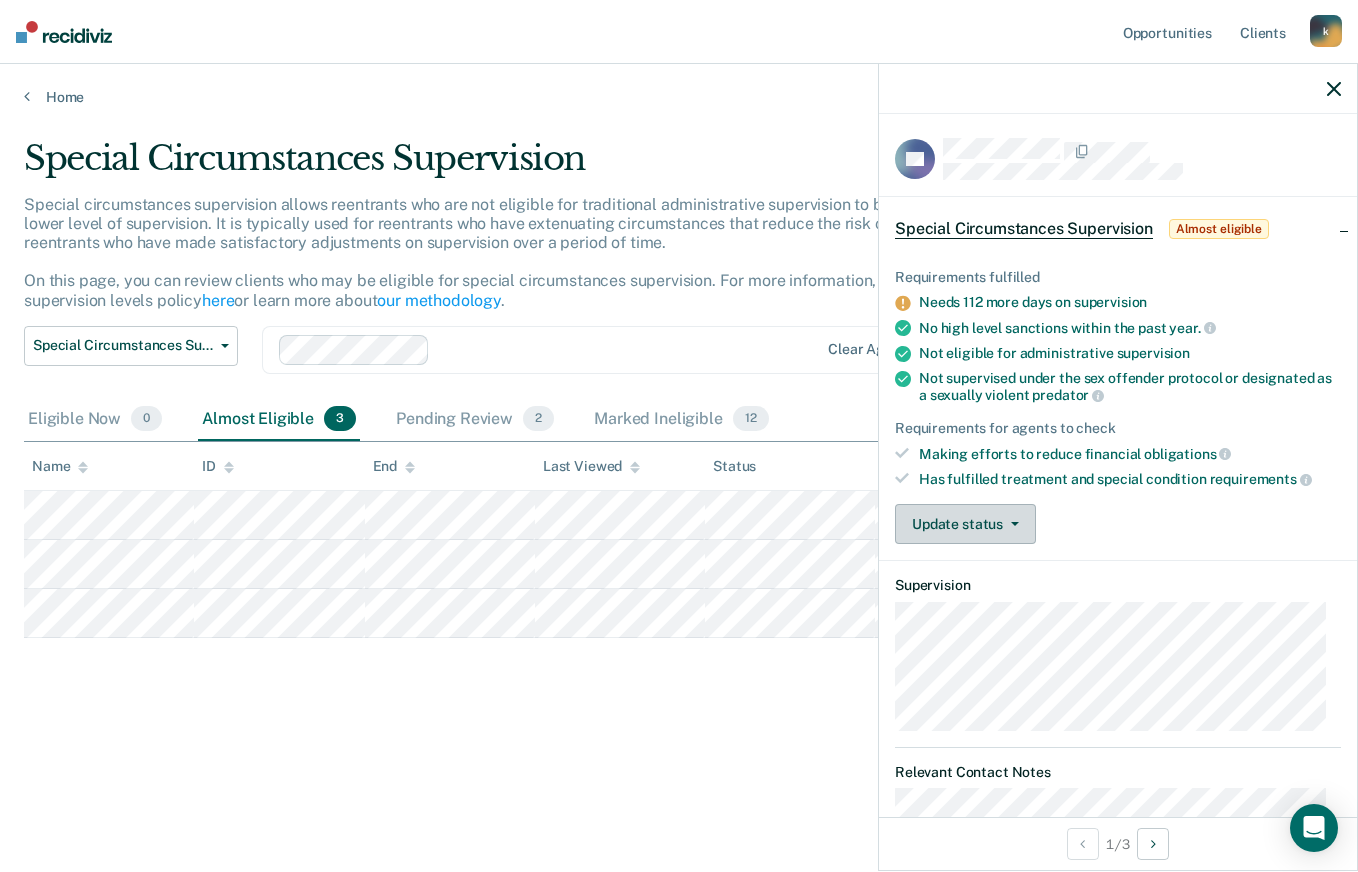 click on "Update status" at bounding box center [965, 524] 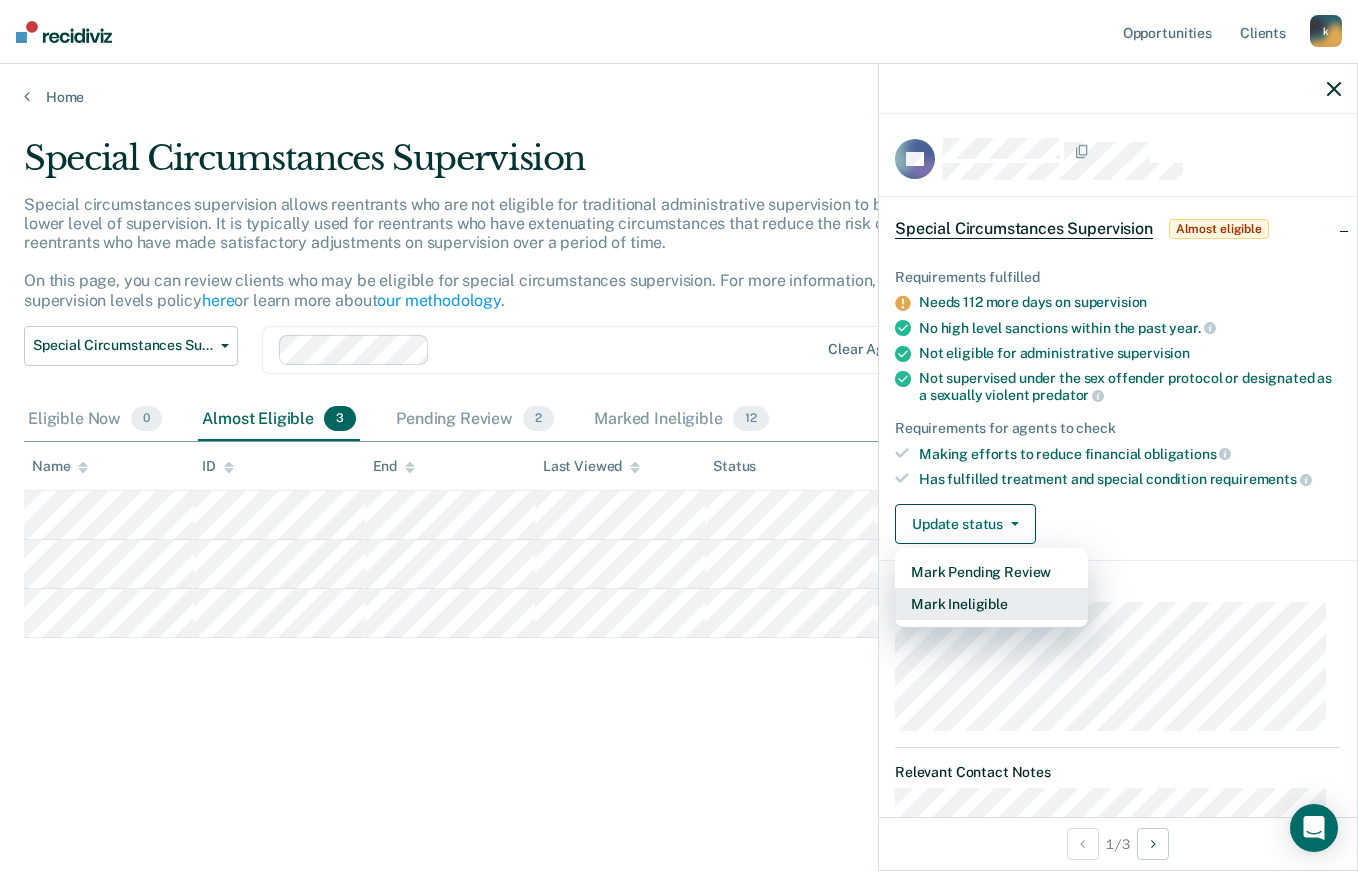 click on "Mark Ineligible" at bounding box center (991, 604) 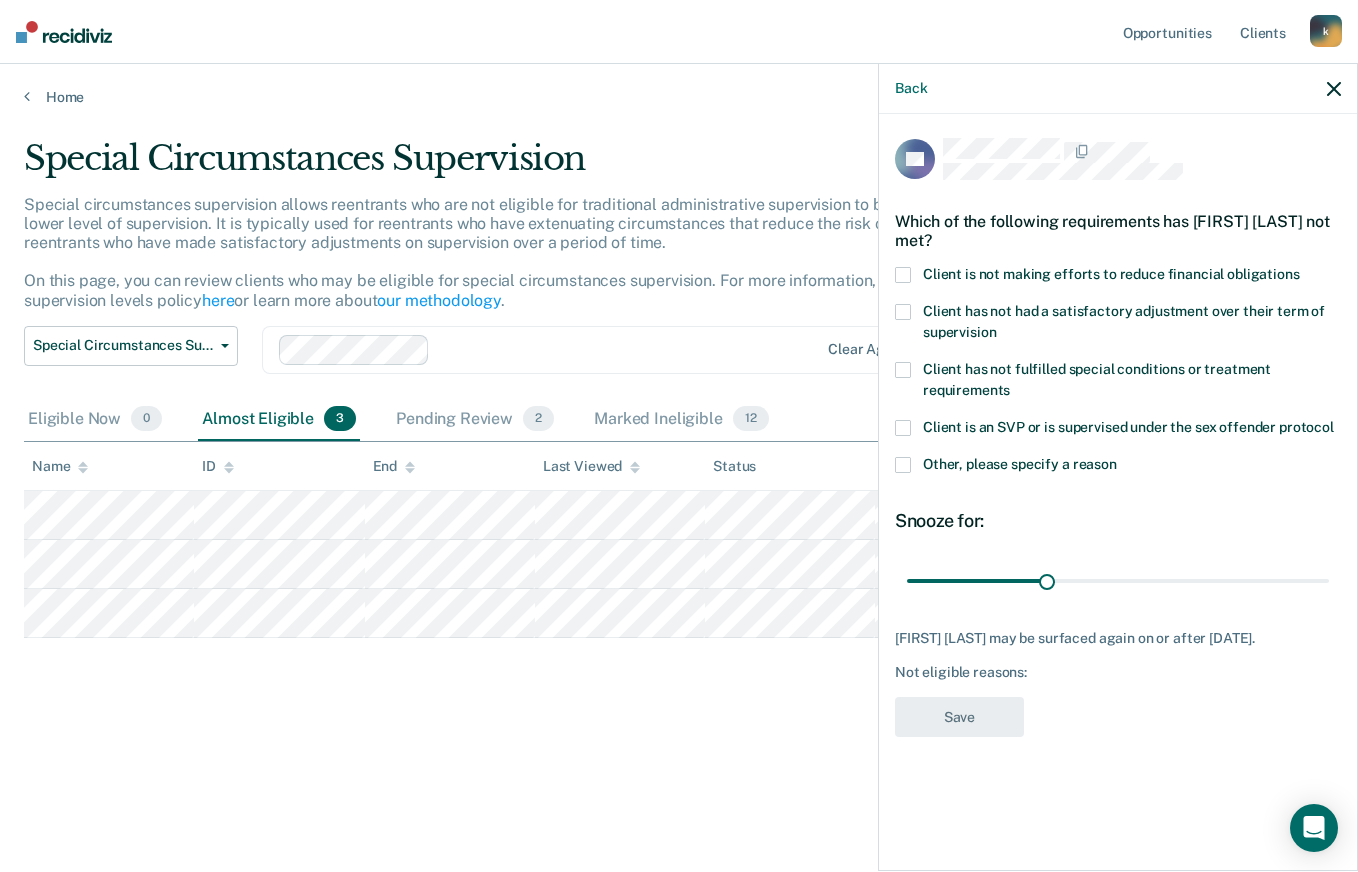 click at bounding box center (903, 312) 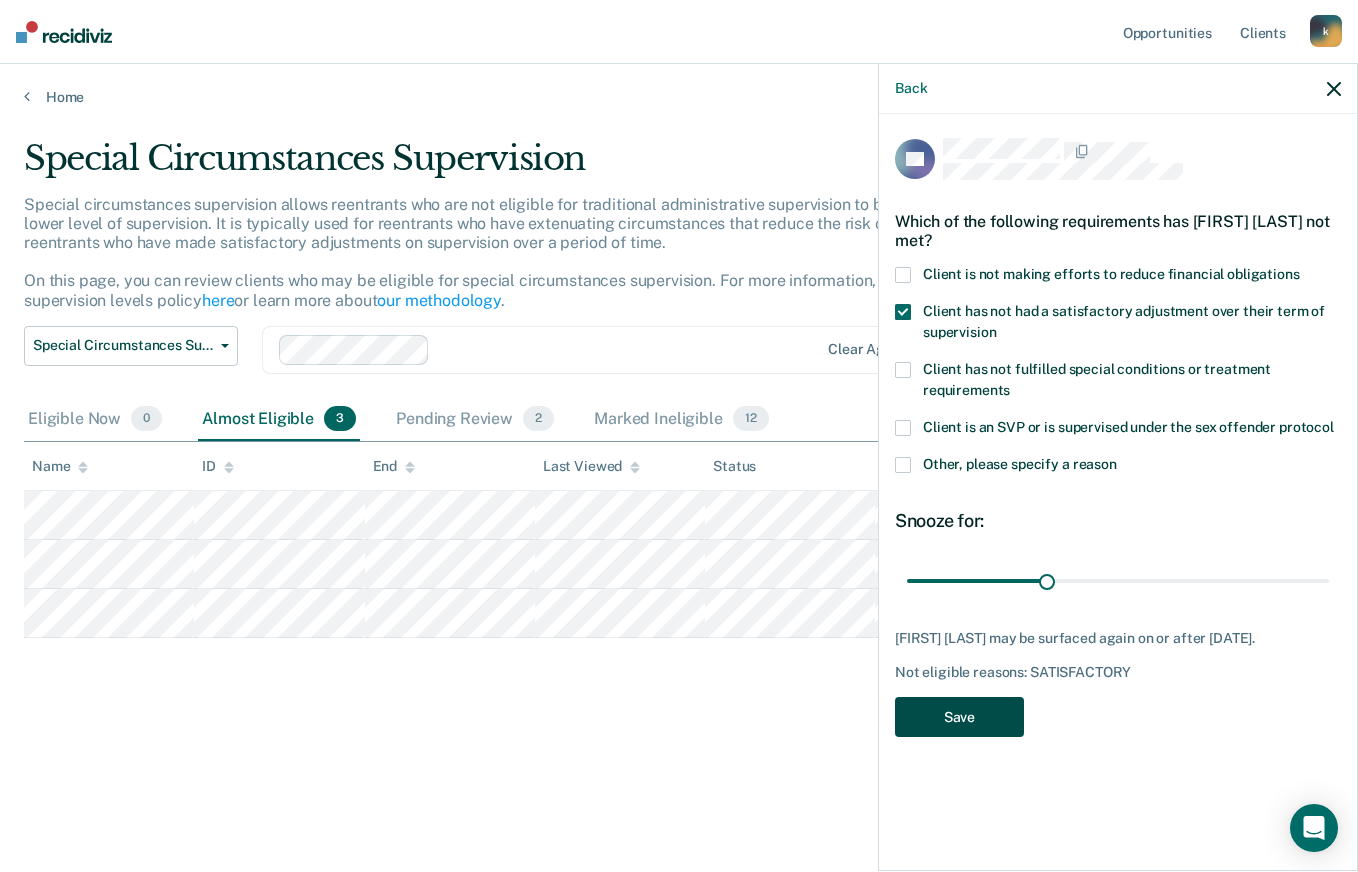 click on "Save" at bounding box center (959, 717) 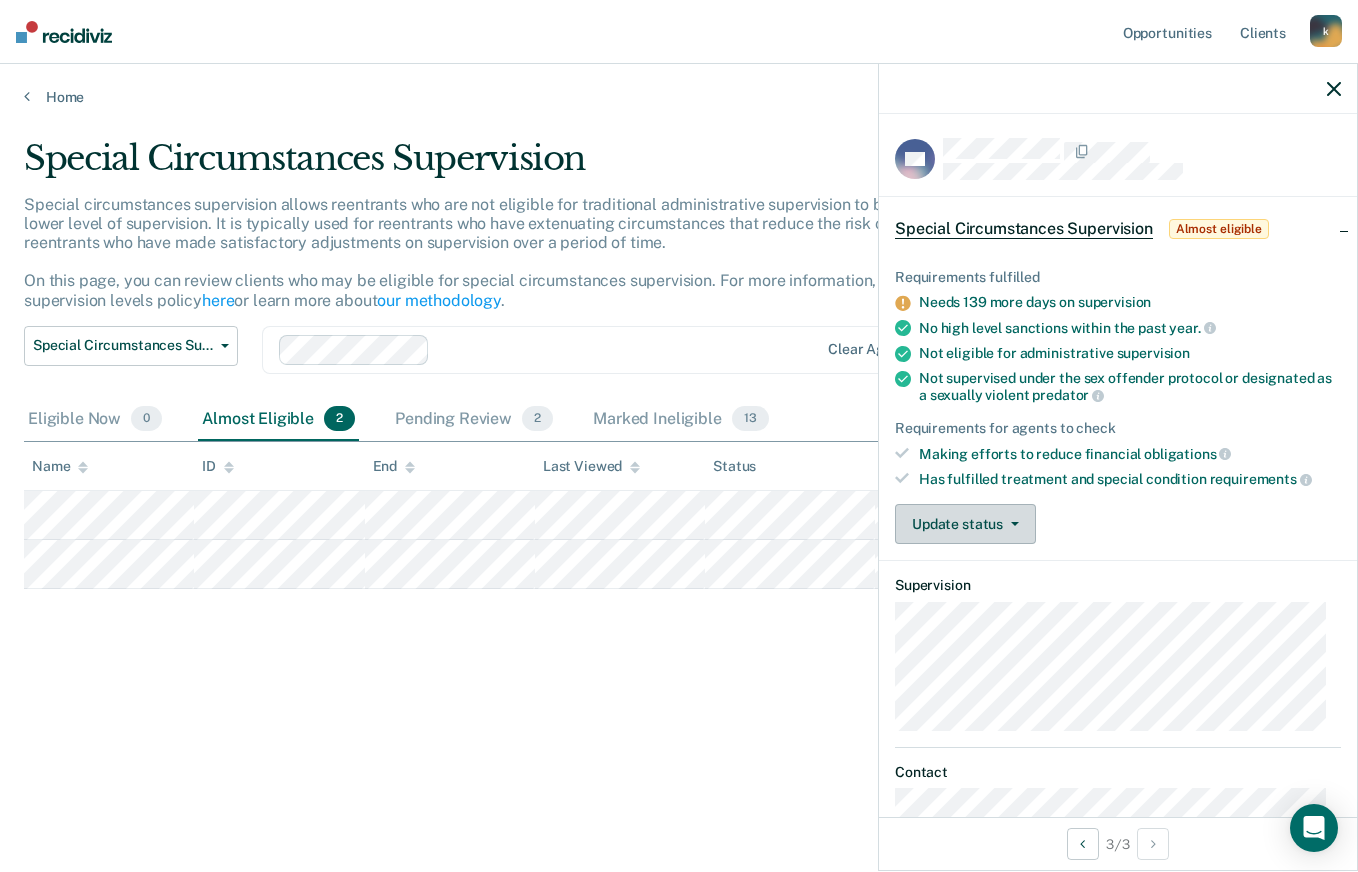 click on "Update status" at bounding box center [965, 524] 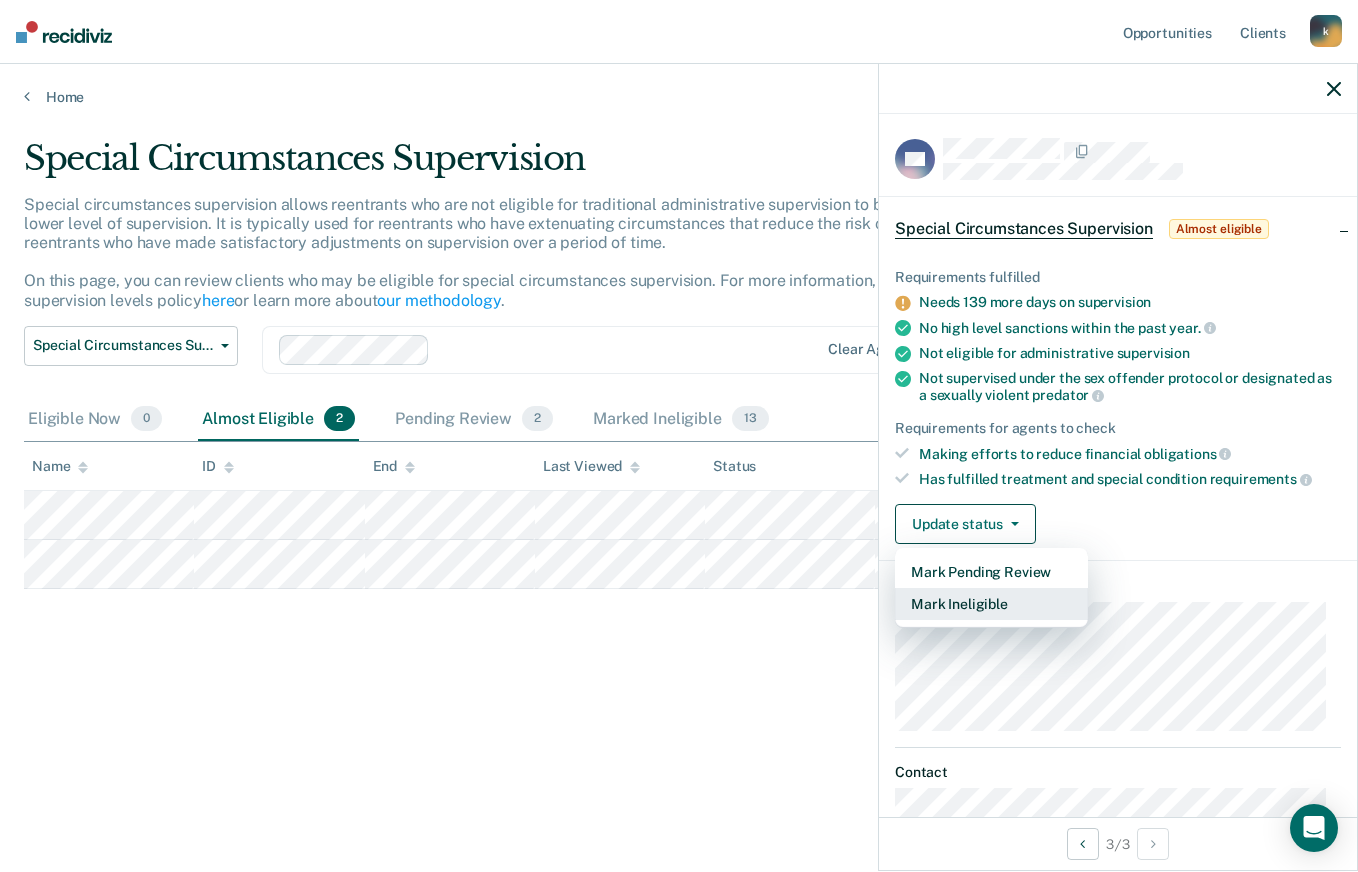 click on "Mark Ineligible" at bounding box center (991, 604) 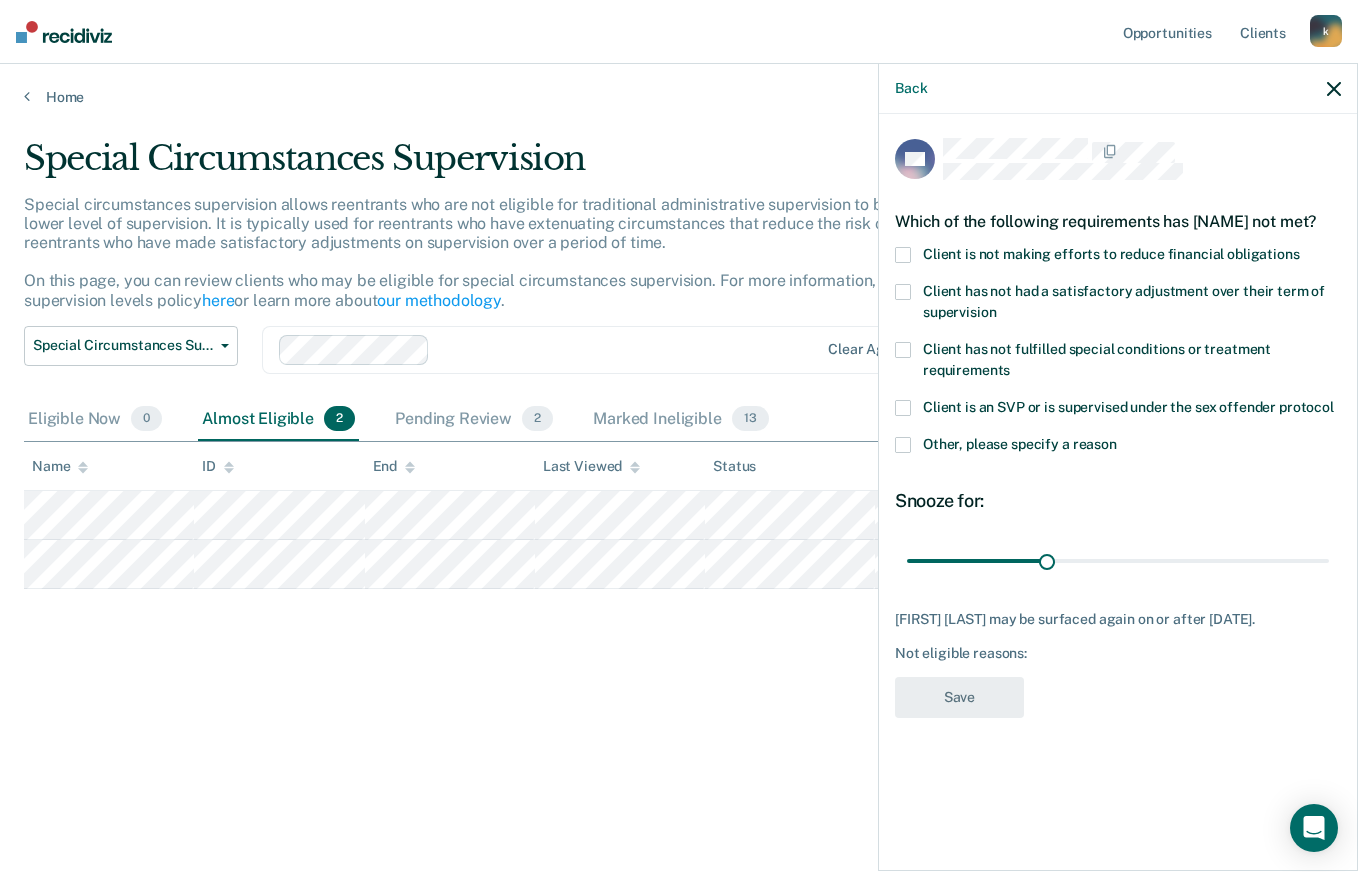 click at bounding box center (903, 255) 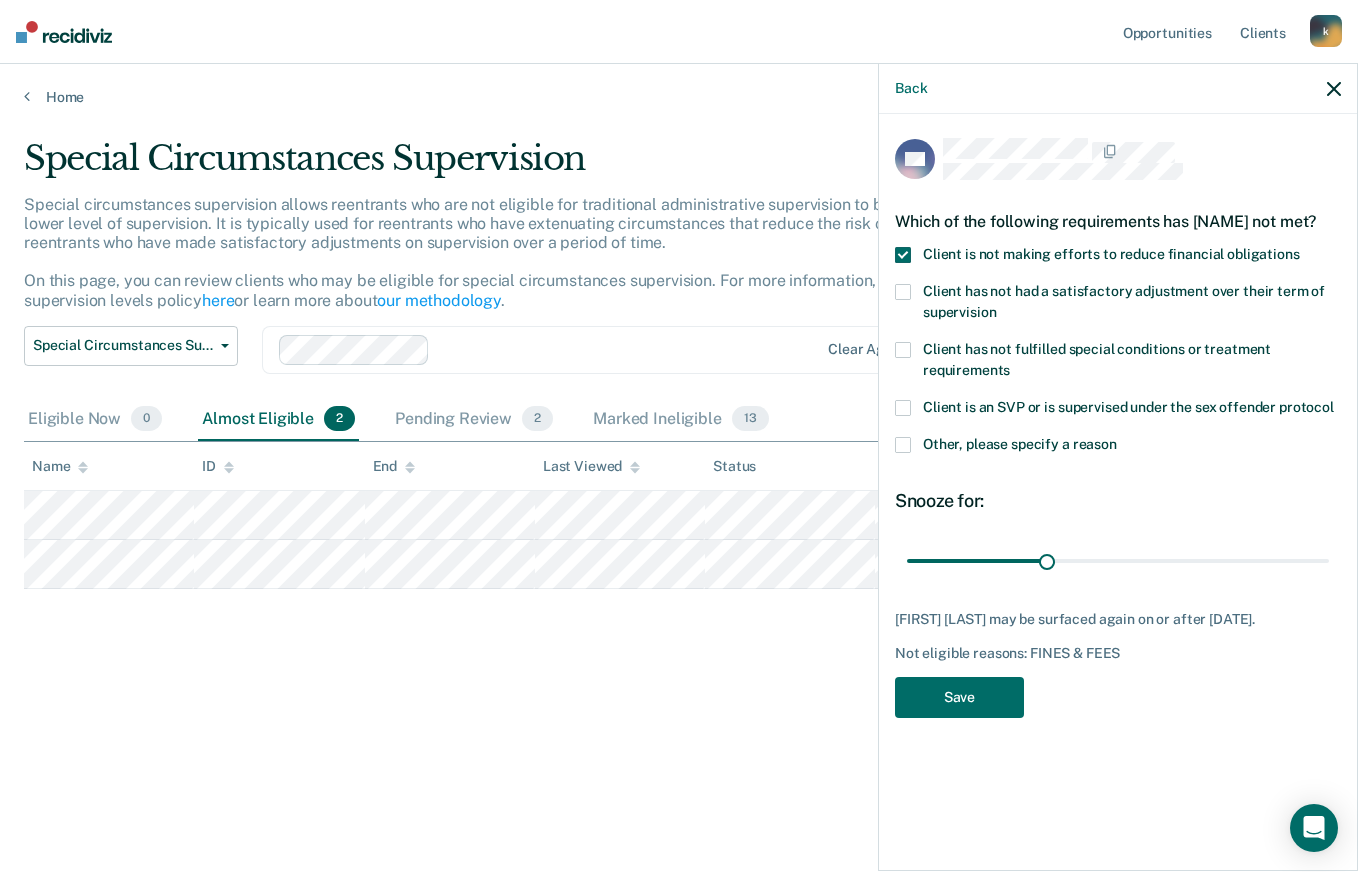 click at bounding box center (903, 350) 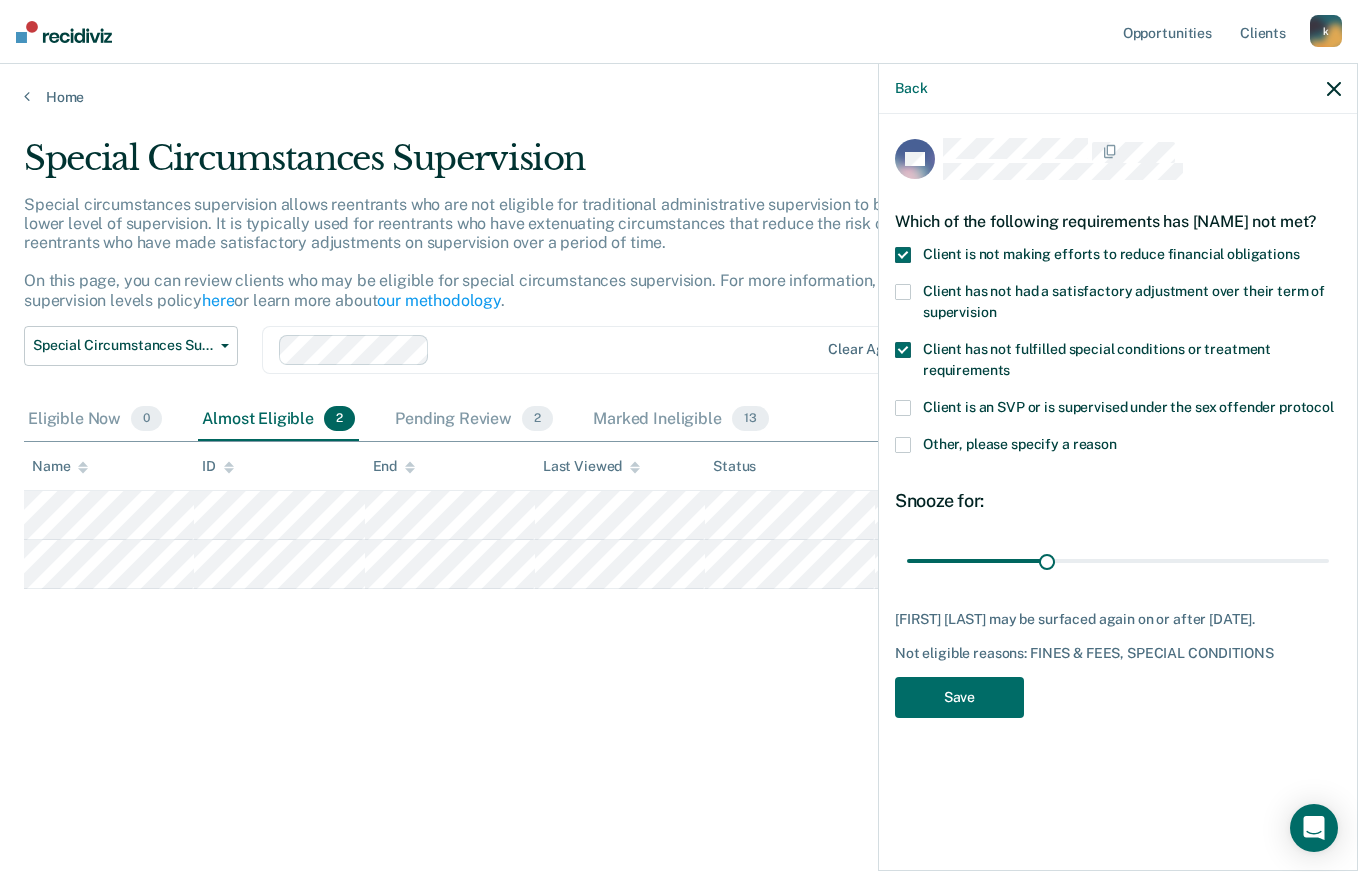 click at bounding box center (903, 292) 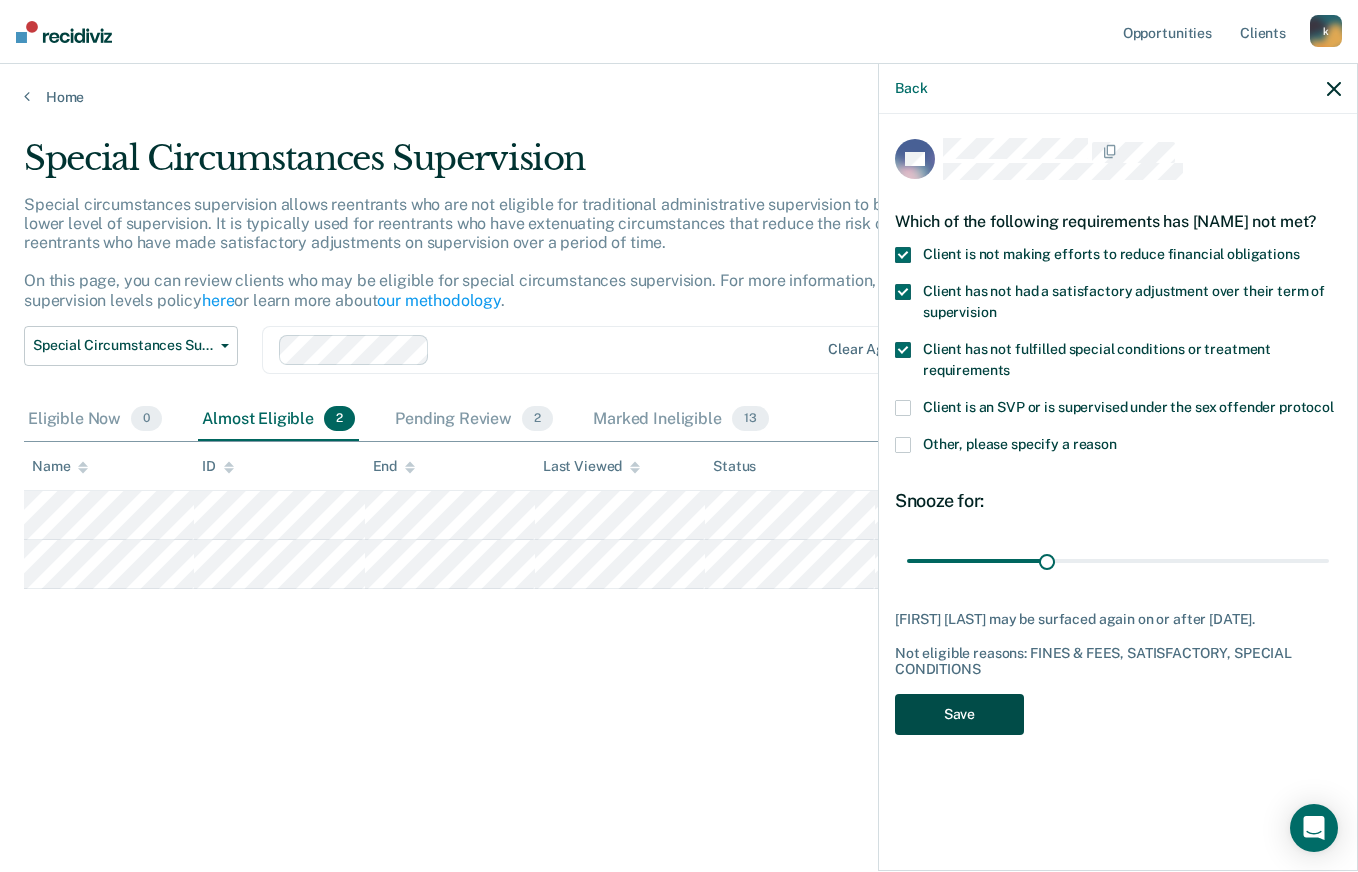 click on "Save" at bounding box center (959, 714) 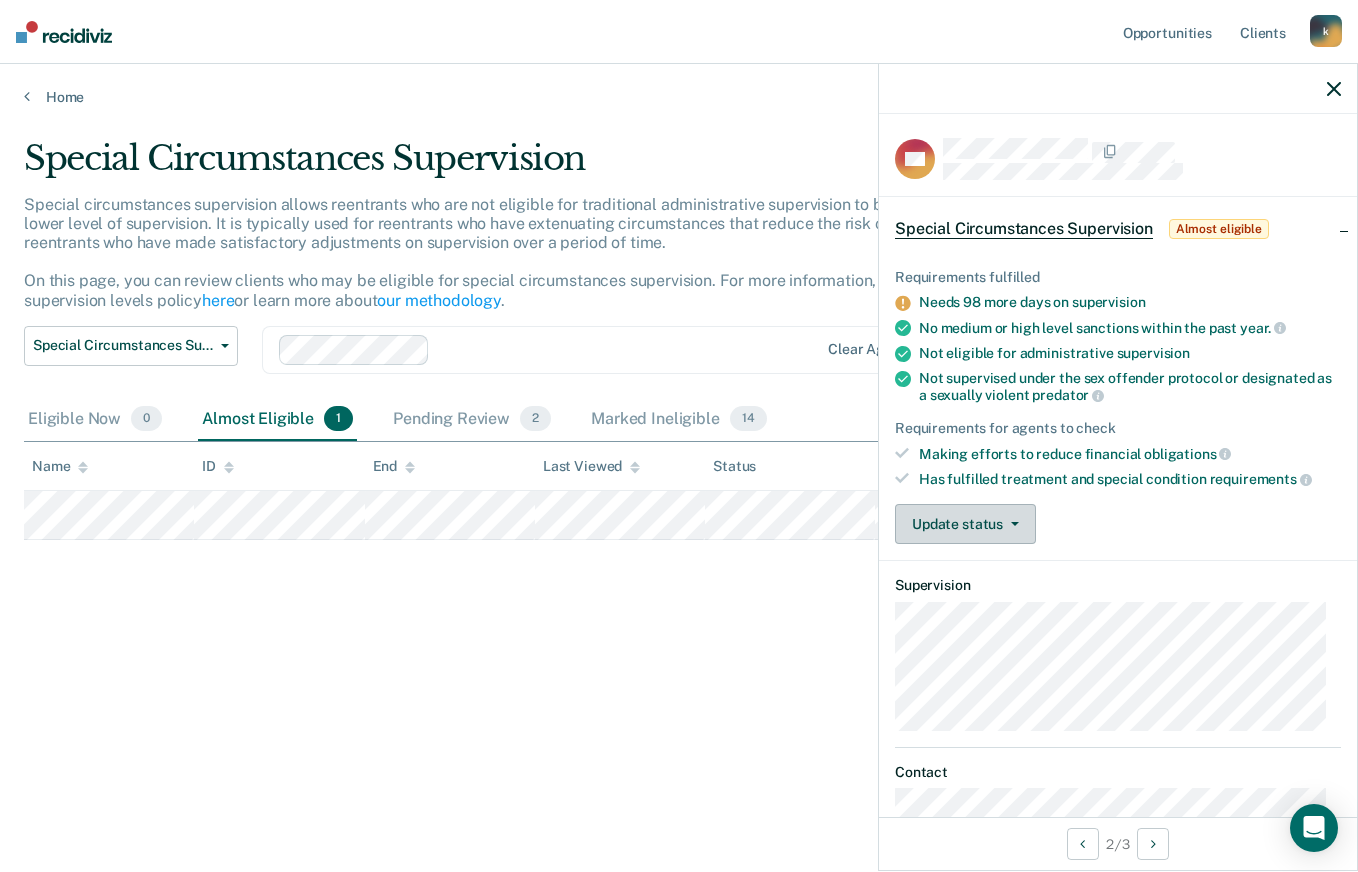 click on "Update status" at bounding box center (965, 524) 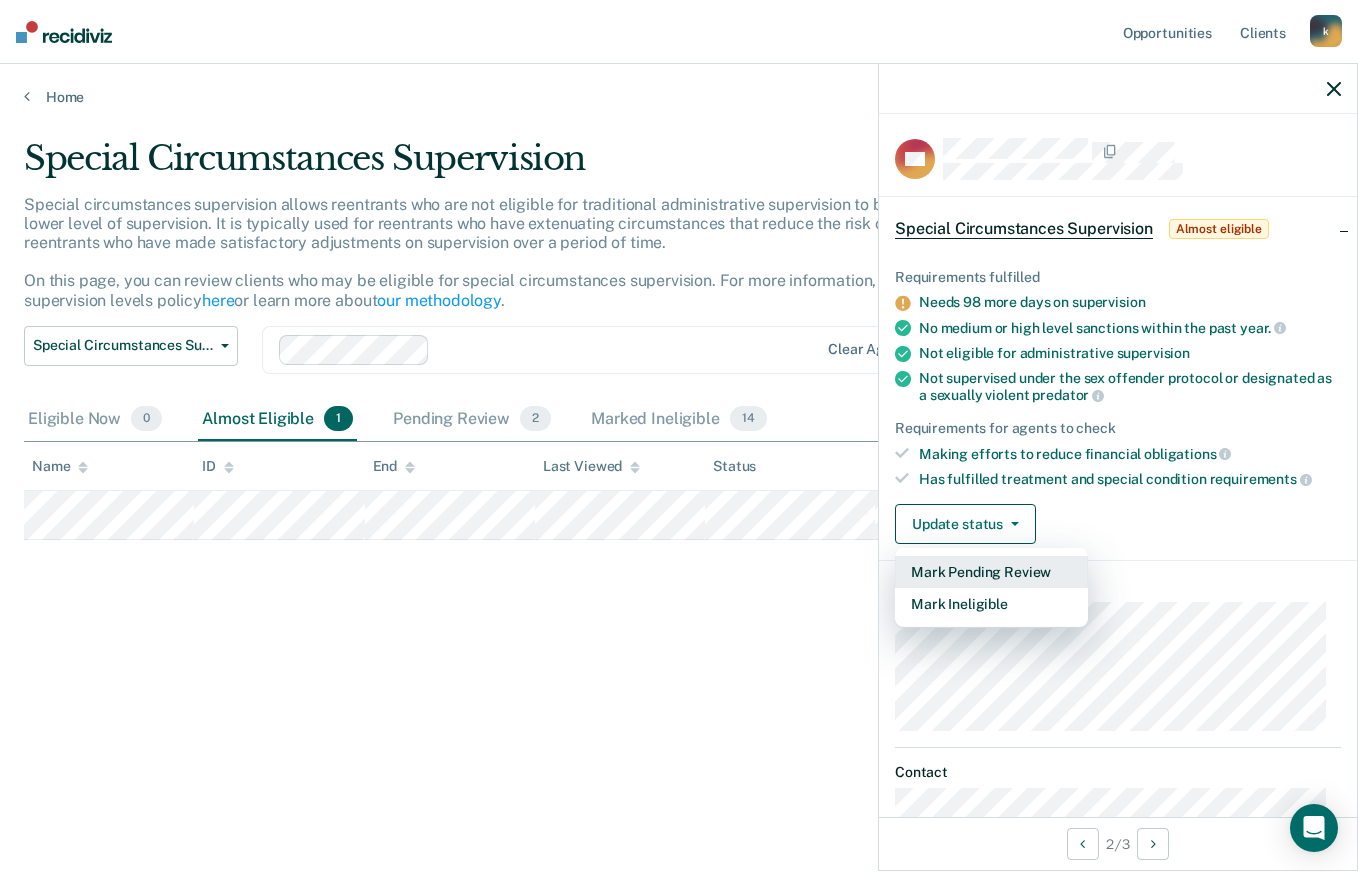 click on "Mark Pending Review" at bounding box center (991, 572) 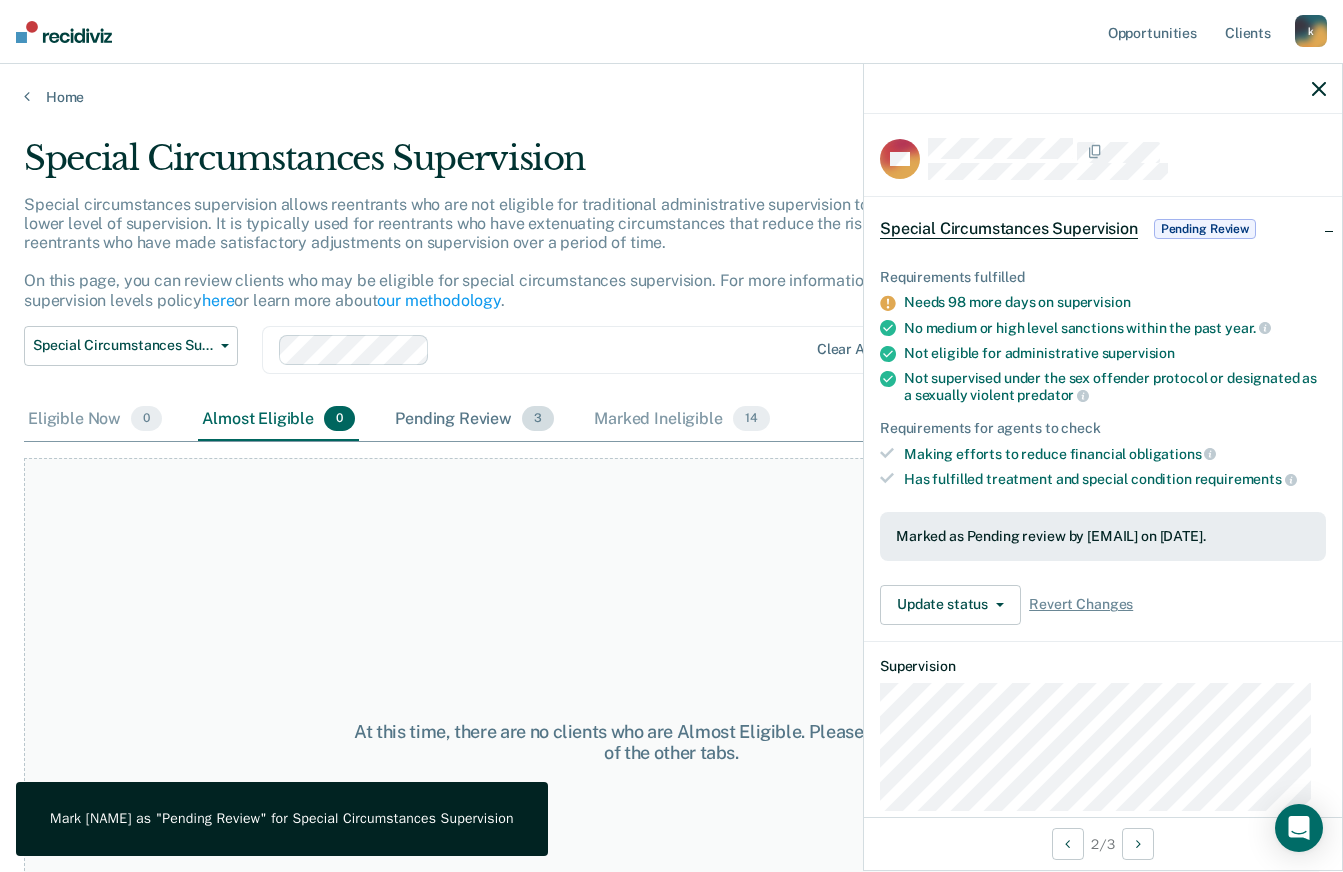 click on "Pending Review 3" at bounding box center [474, 420] 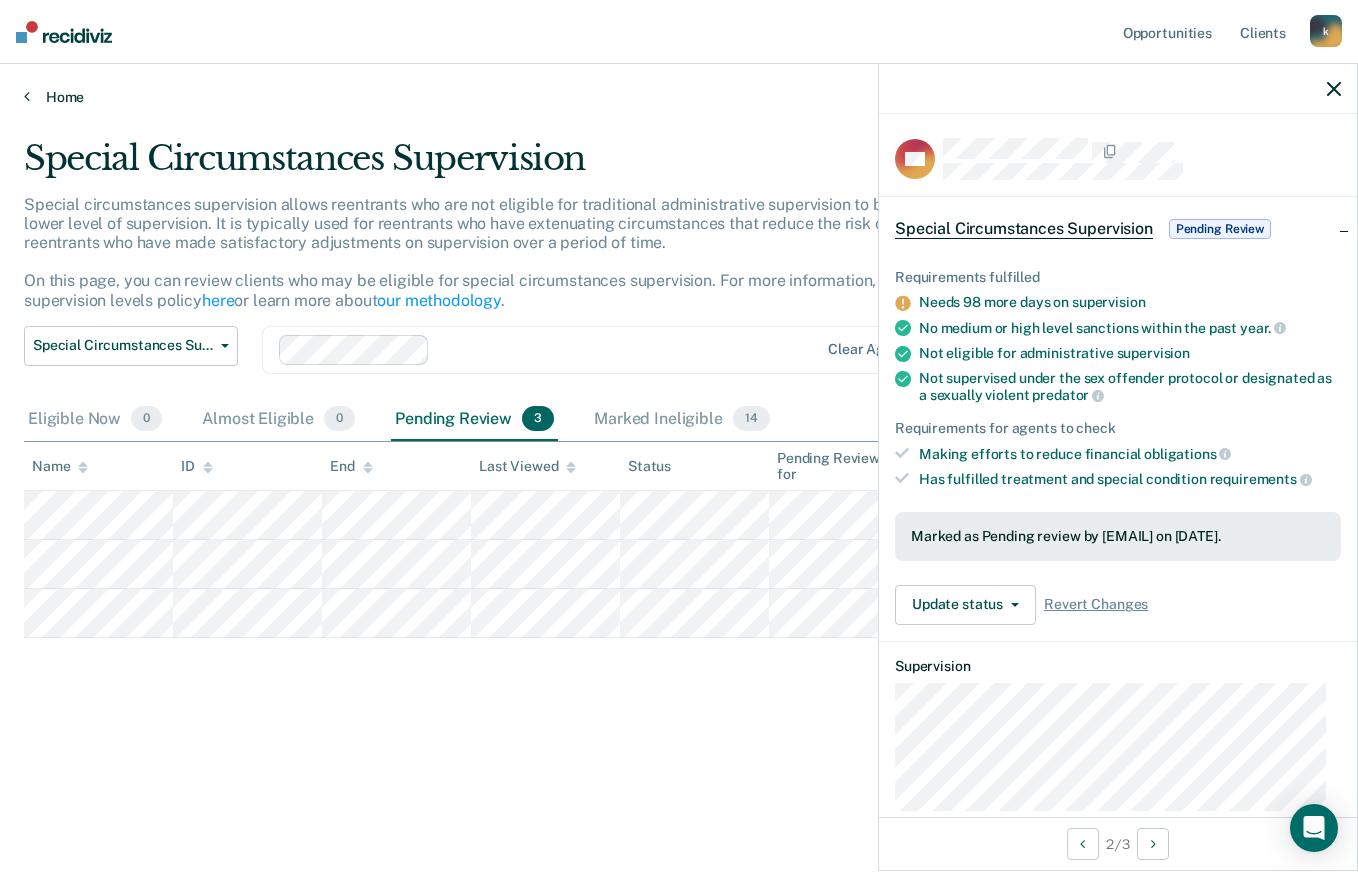 click on "Home" at bounding box center (679, 97) 